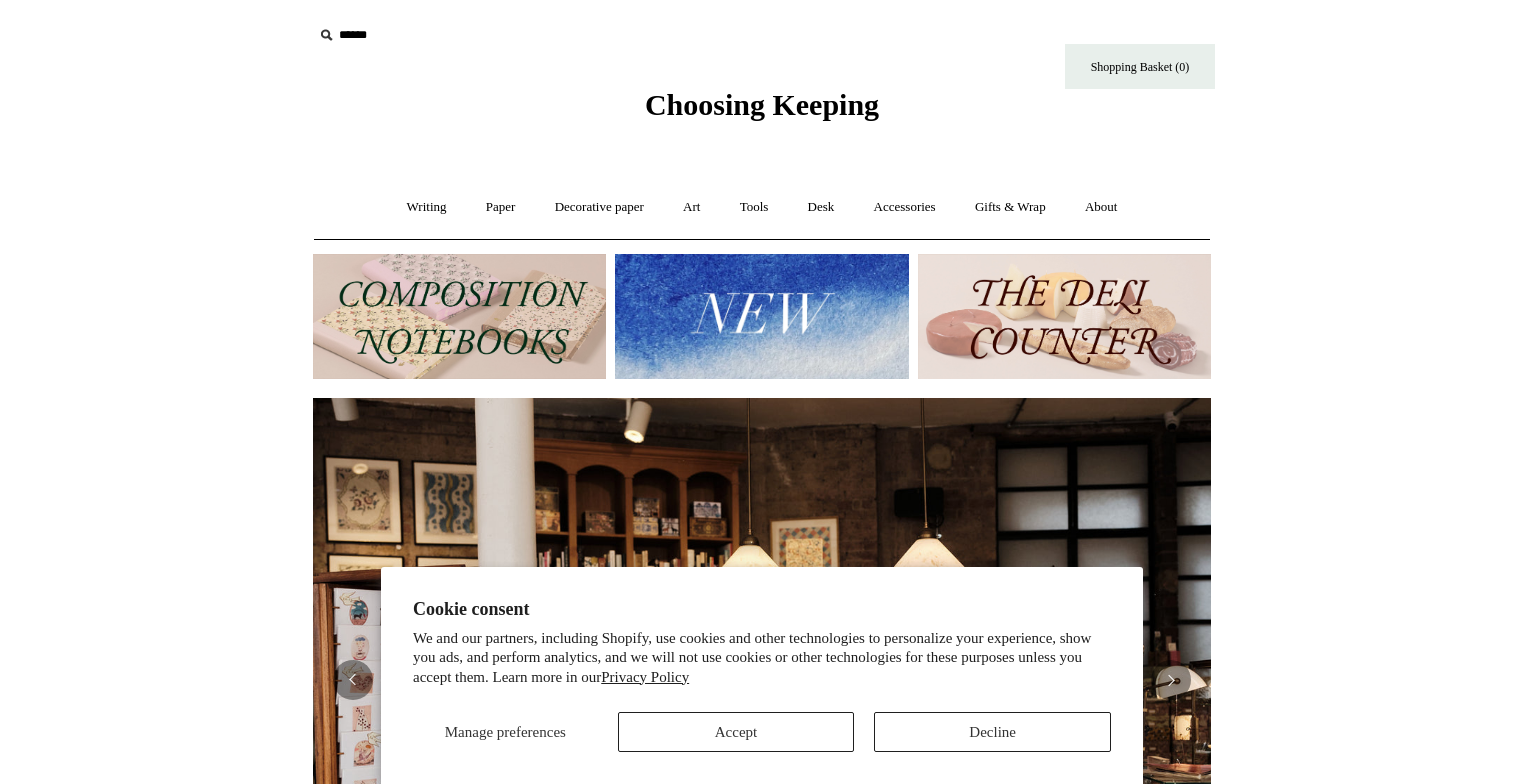scroll, scrollTop: 0, scrollLeft: 0, axis: both 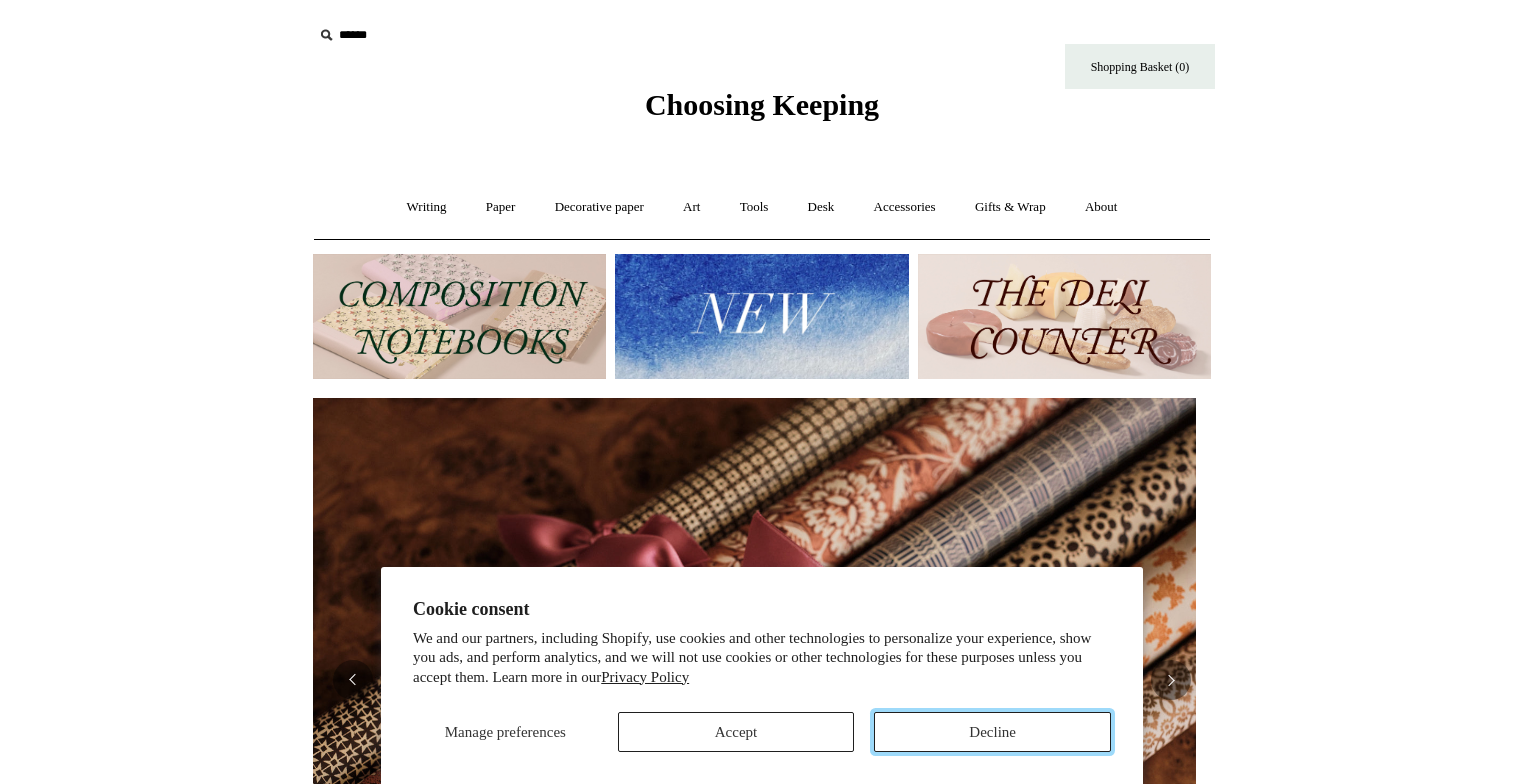click on "Decline" at bounding box center (992, 732) 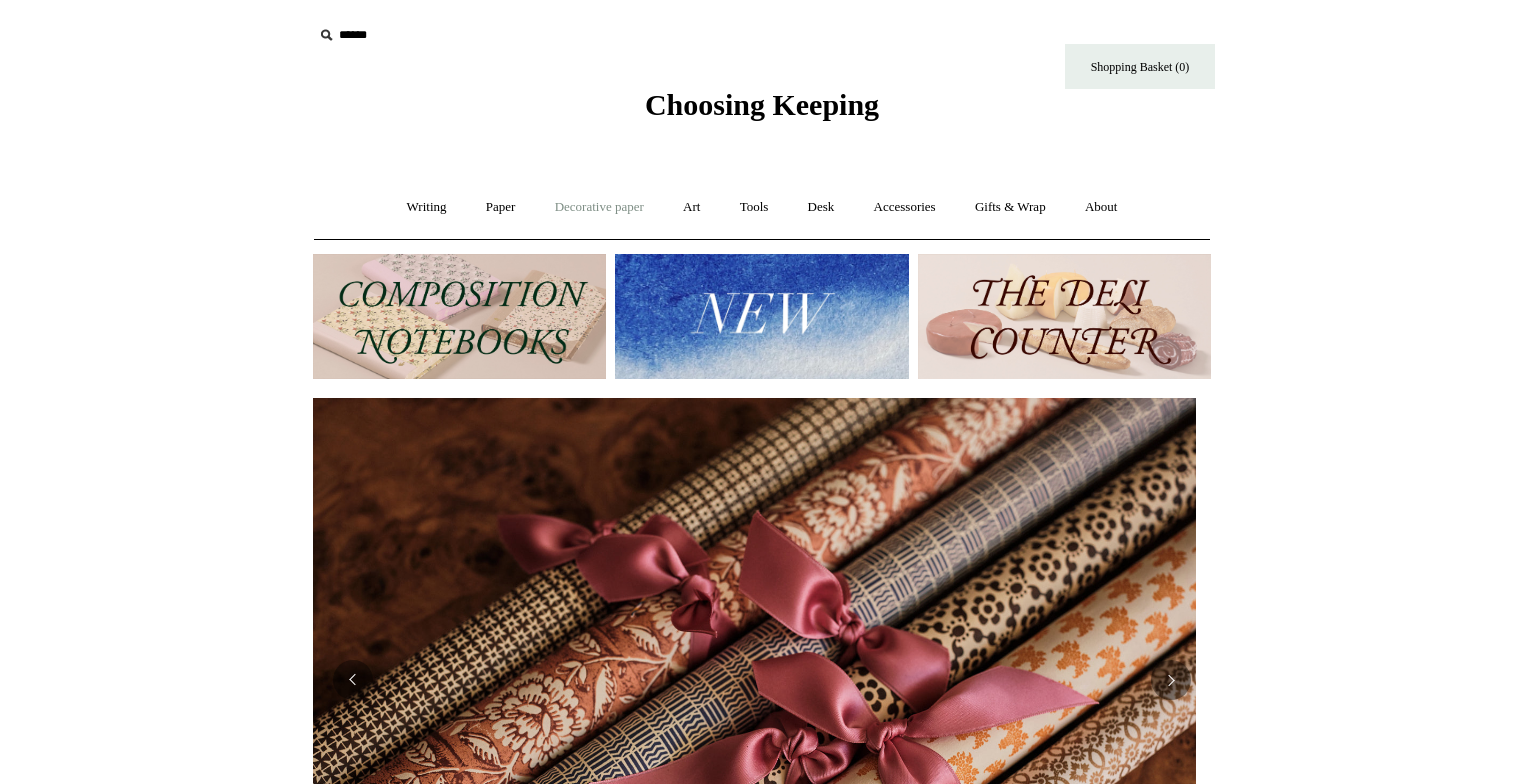 click on "Decorative paper +" at bounding box center [599, 207] 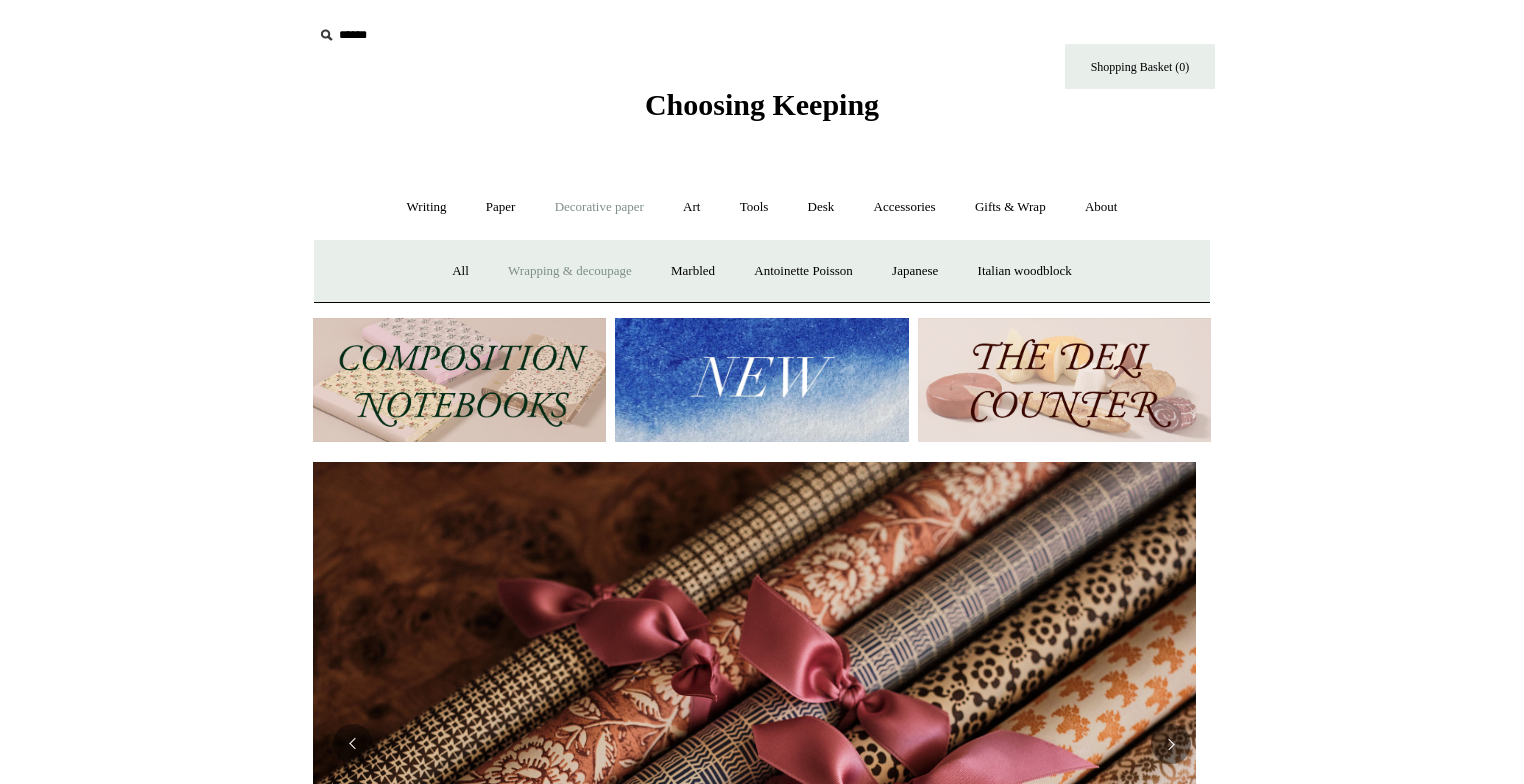 click on "Wrapping & decoupage" at bounding box center [570, 271] 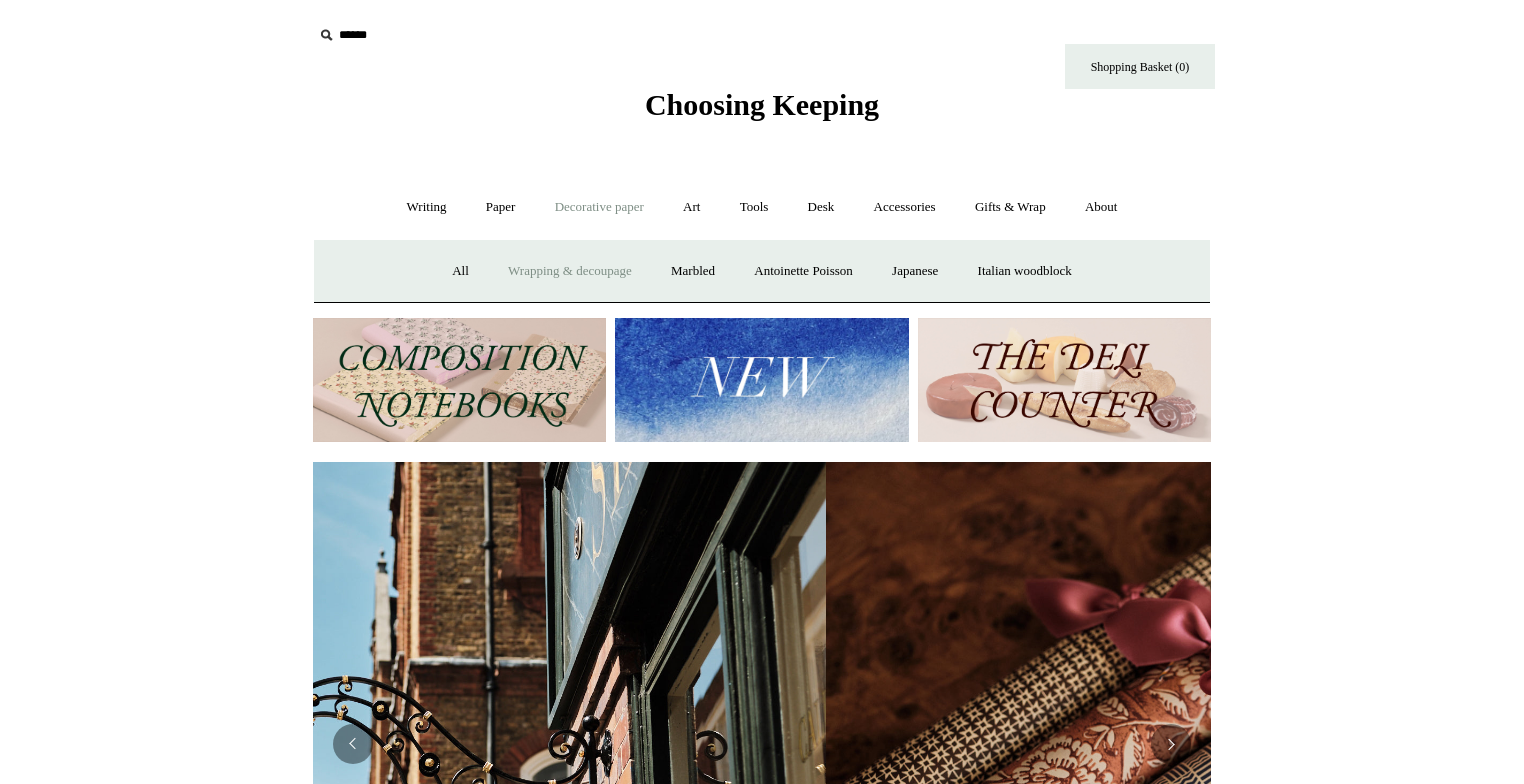 scroll, scrollTop: 0, scrollLeft: 766, axis: horizontal 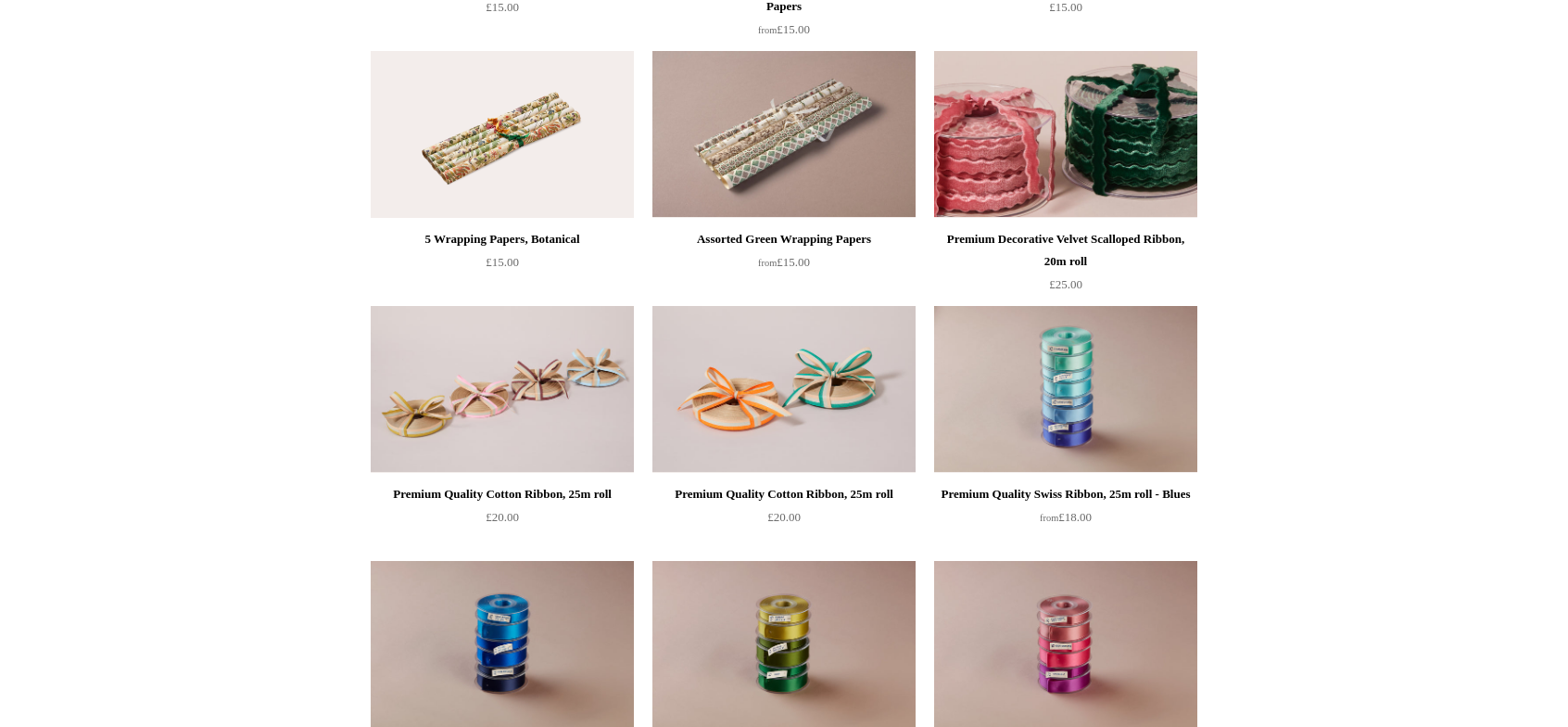 click at bounding box center [1066, 134] 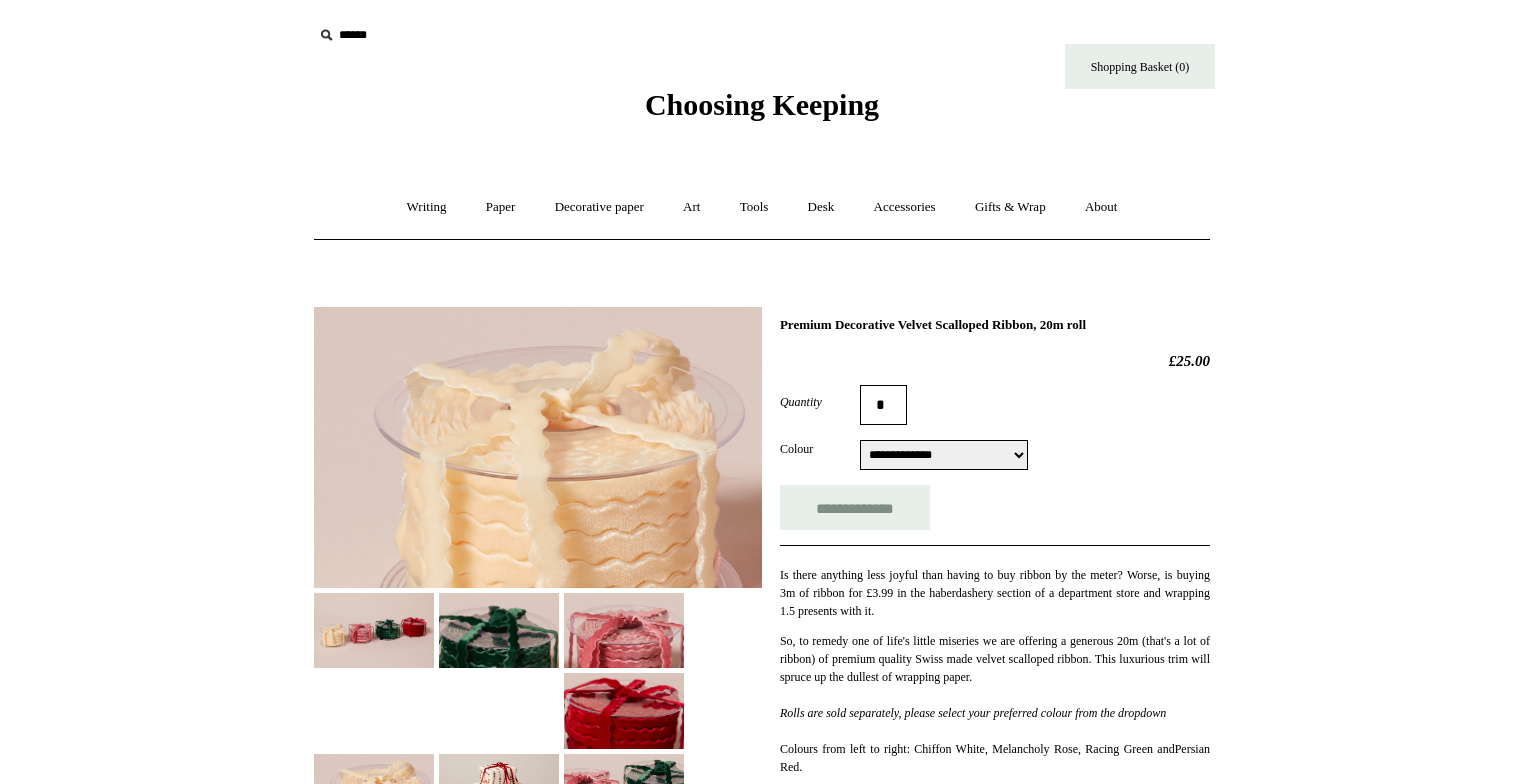 select on "**********" 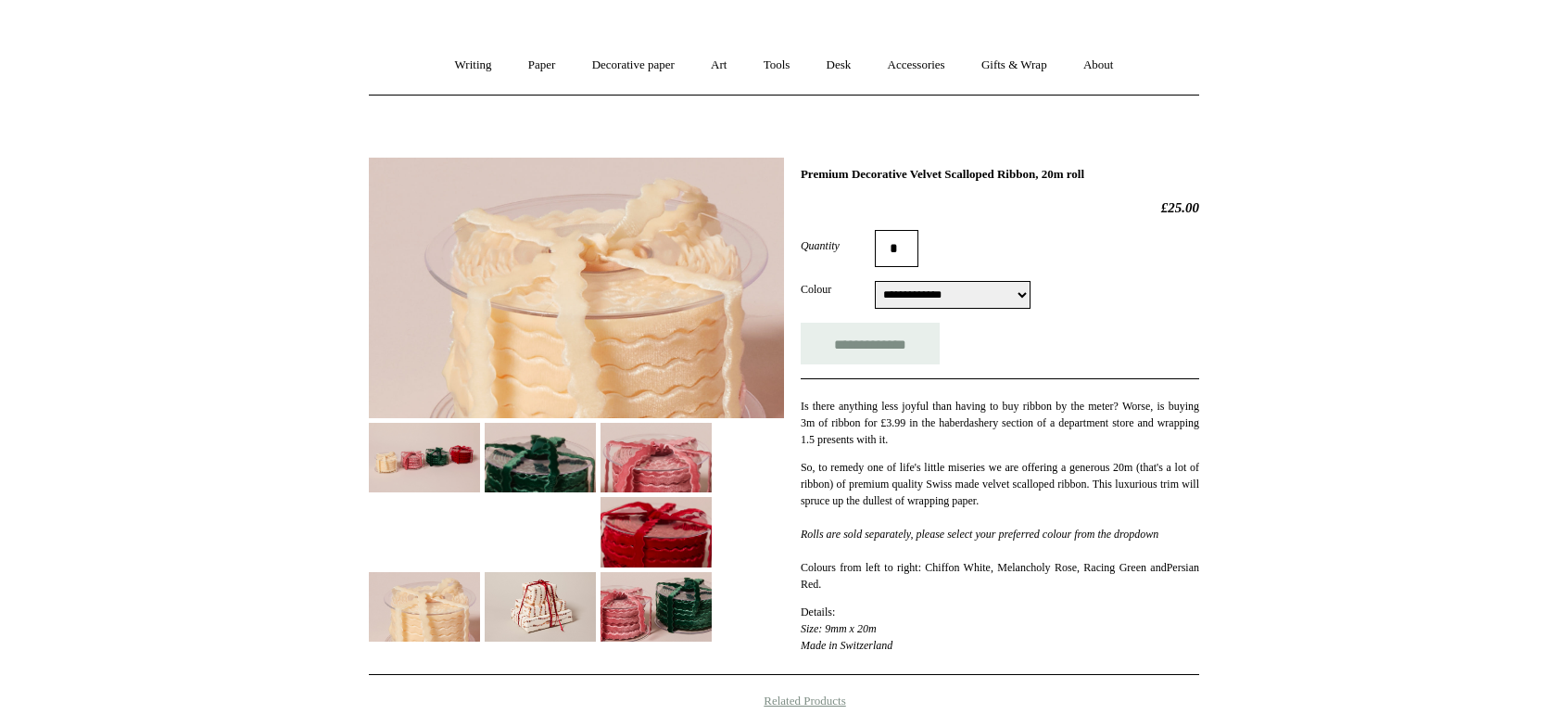 scroll, scrollTop: 251, scrollLeft: 0, axis: vertical 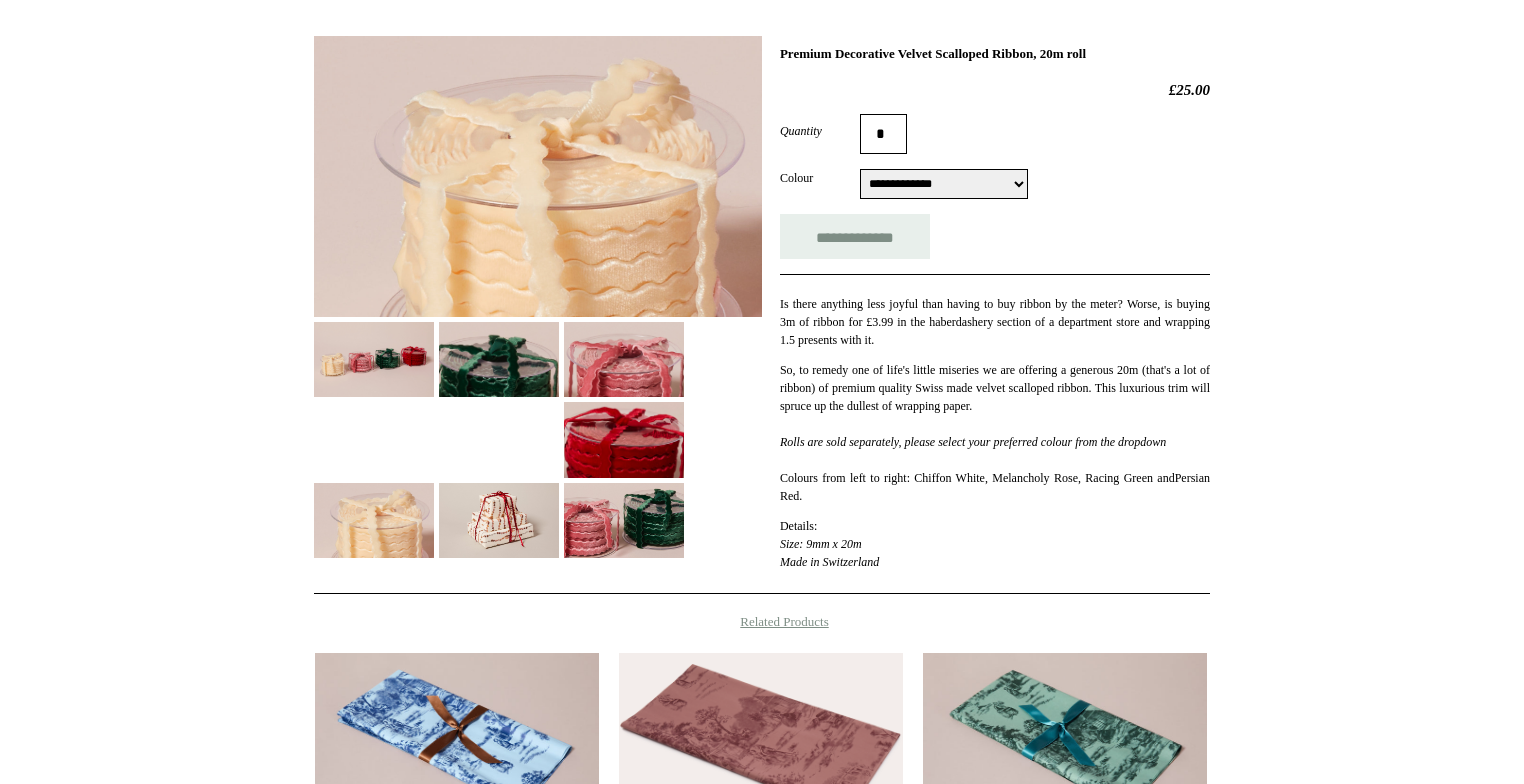 click at bounding box center (374, 359) 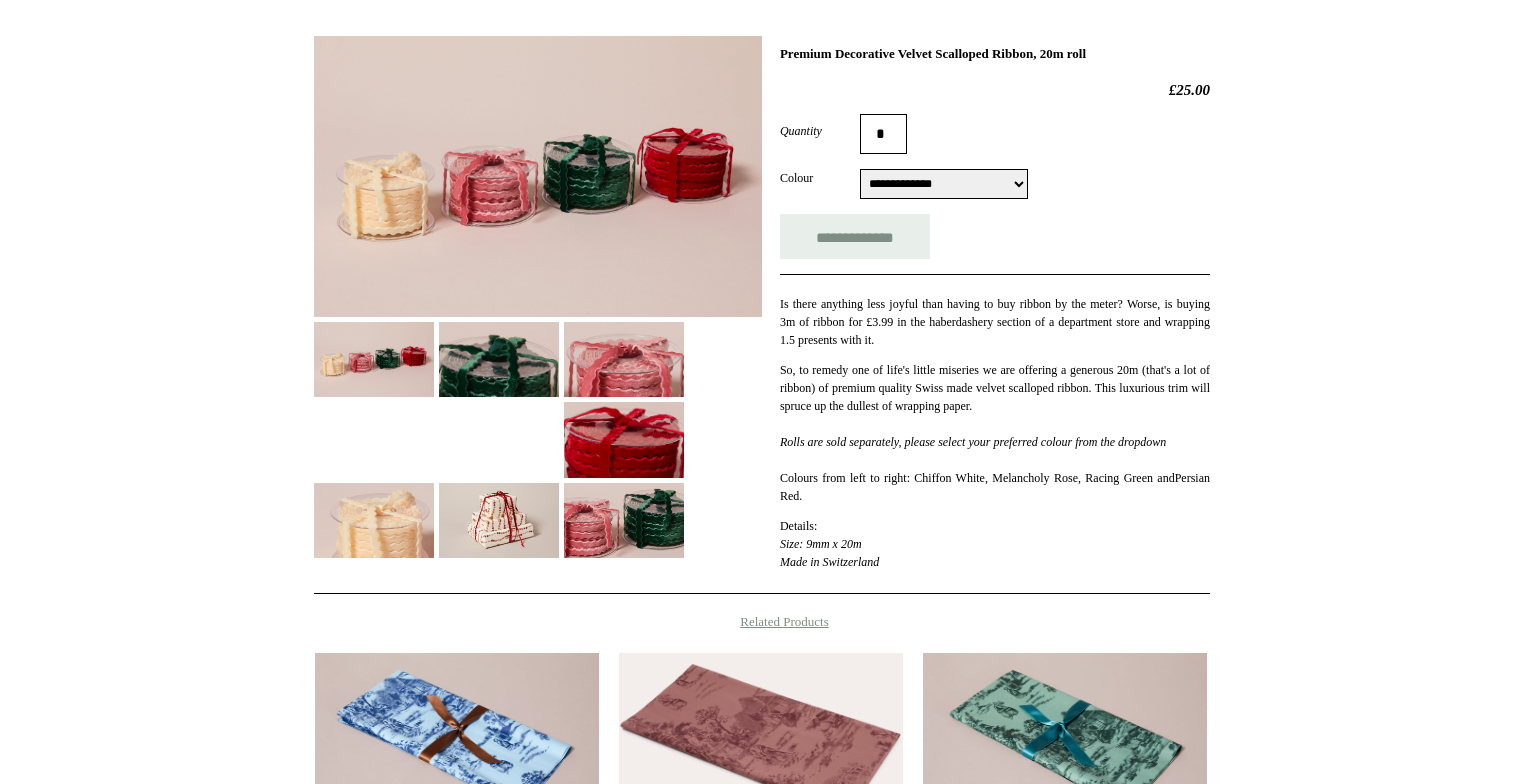 click at bounding box center (499, 520) 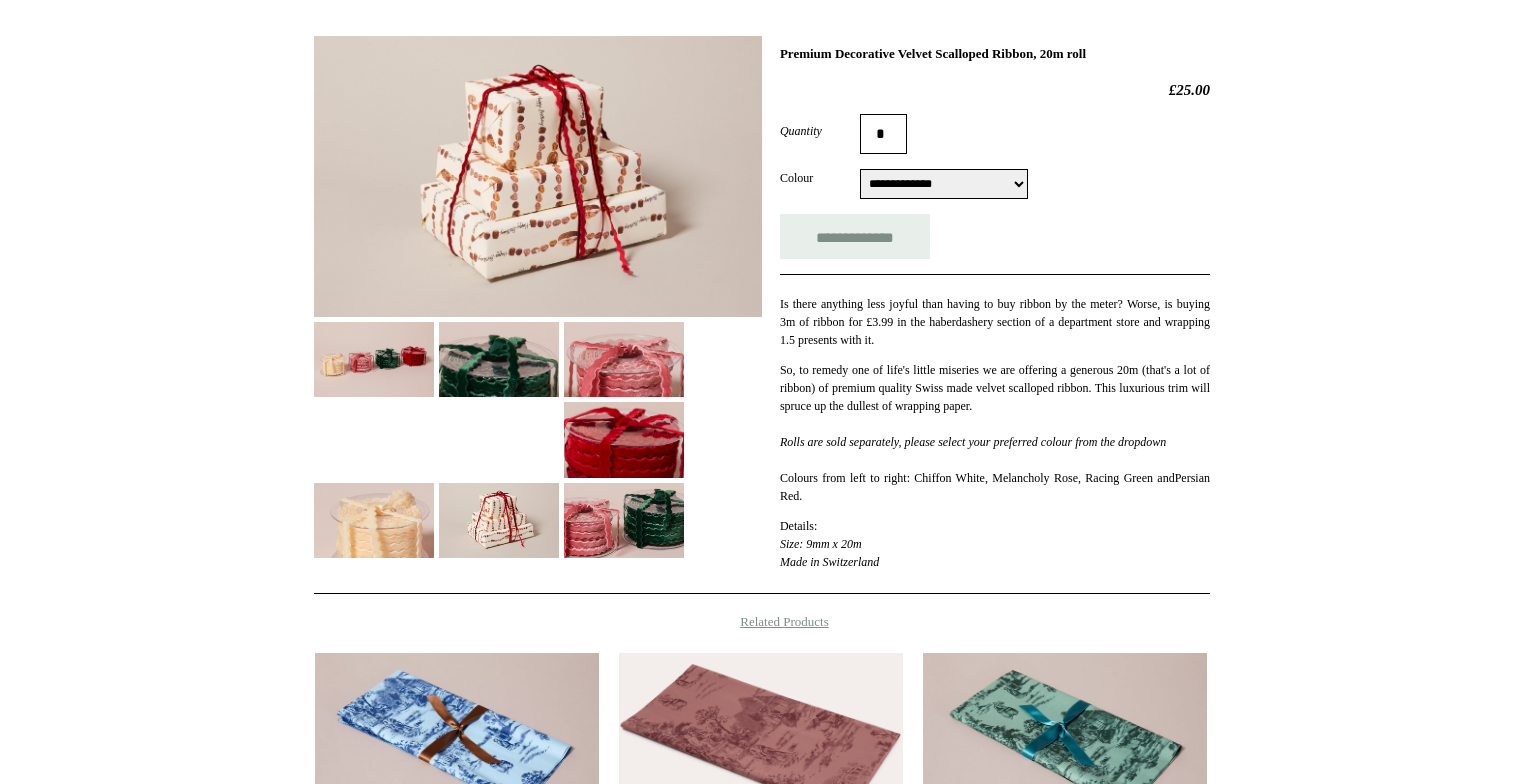 click at bounding box center [374, 359] 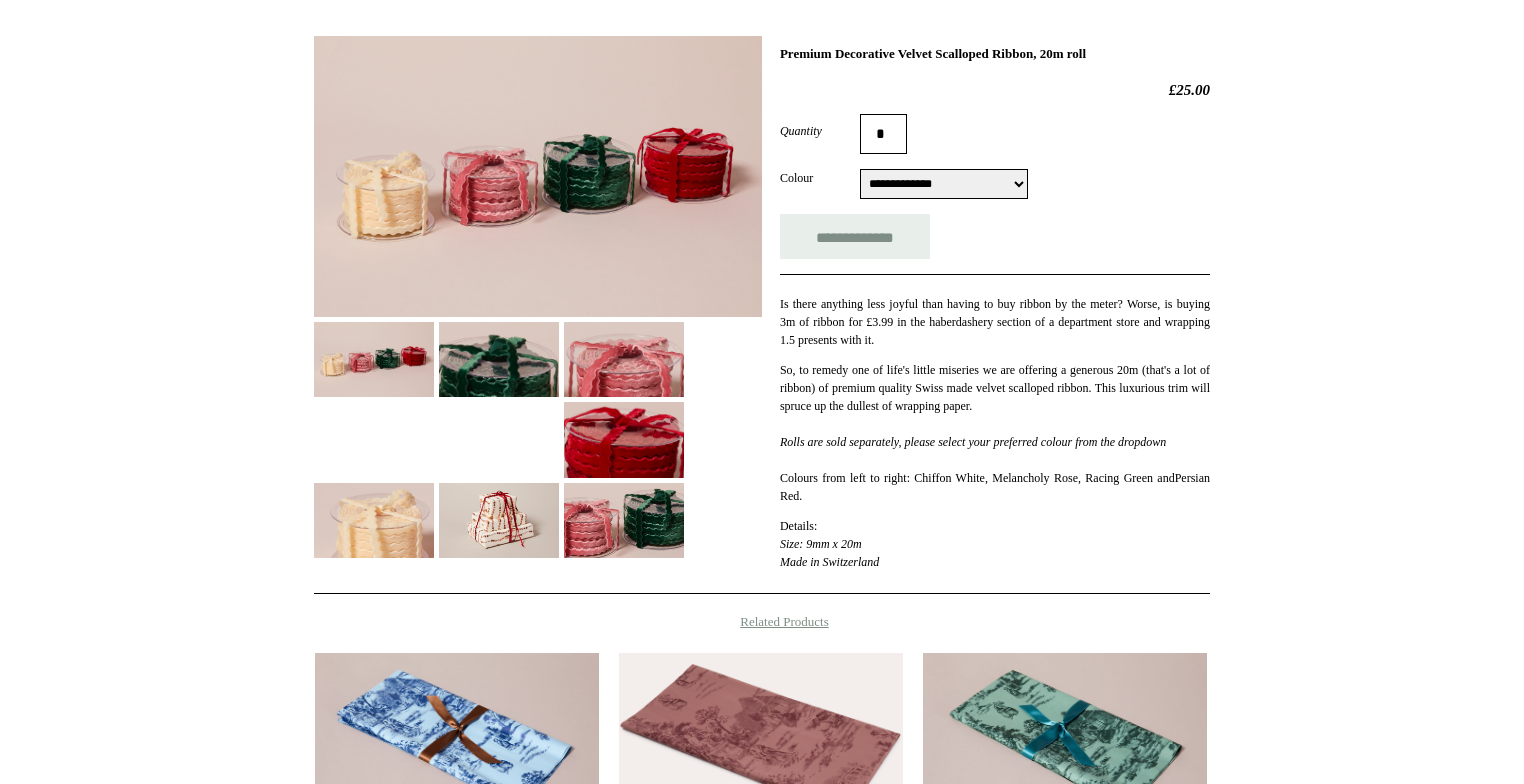 click at bounding box center [538, 176] 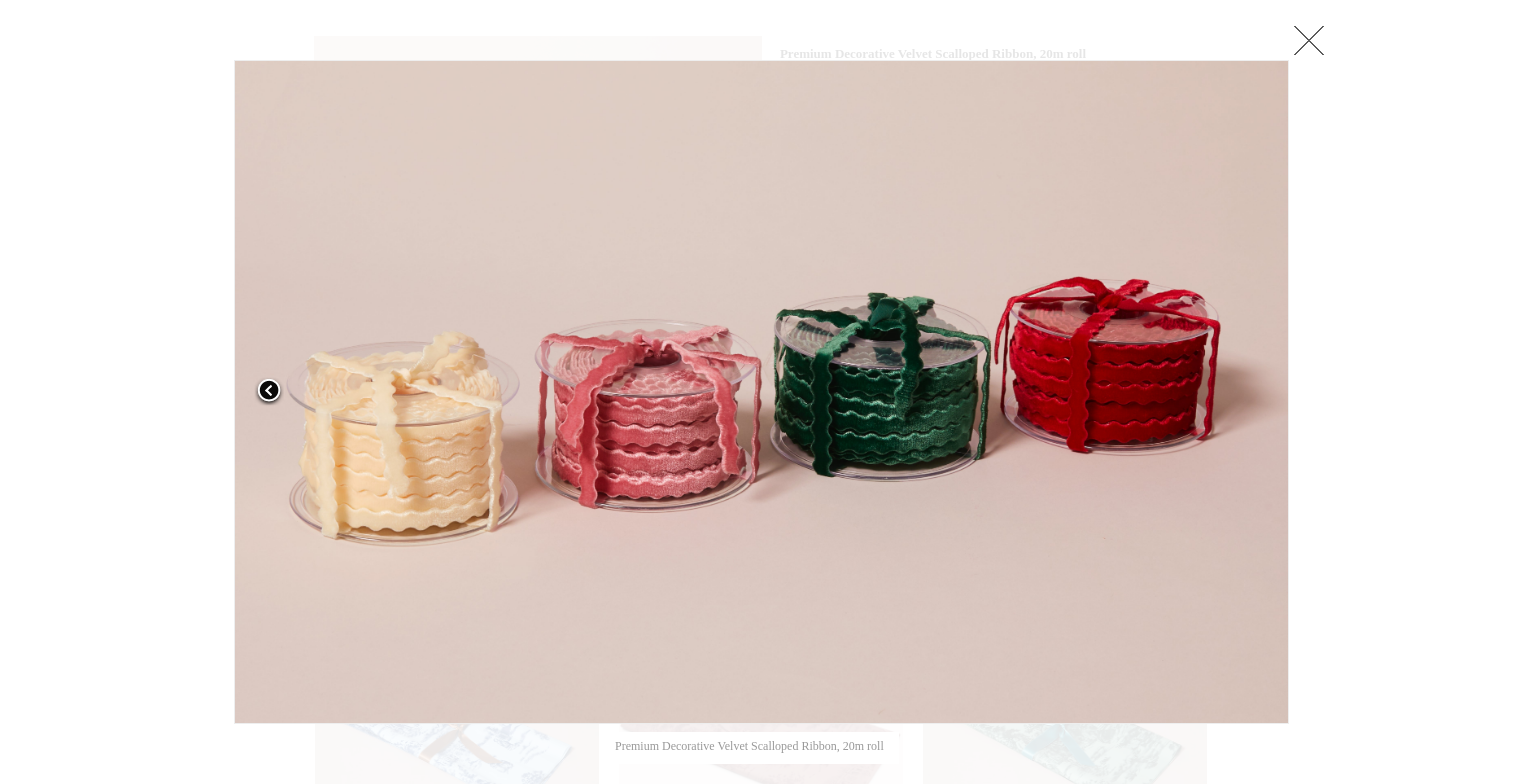 click at bounding box center (418, 392) 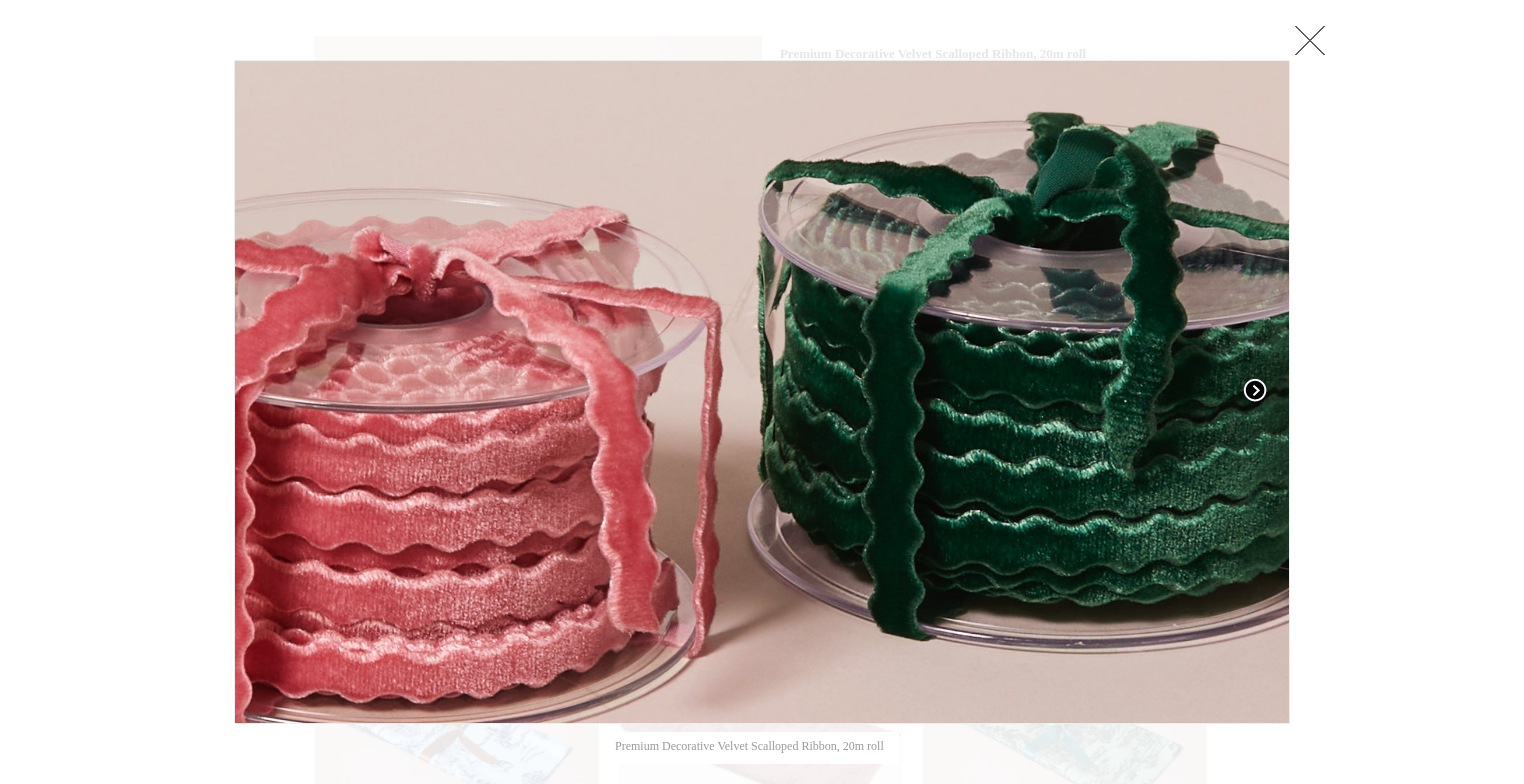click at bounding box center (1105, 392) 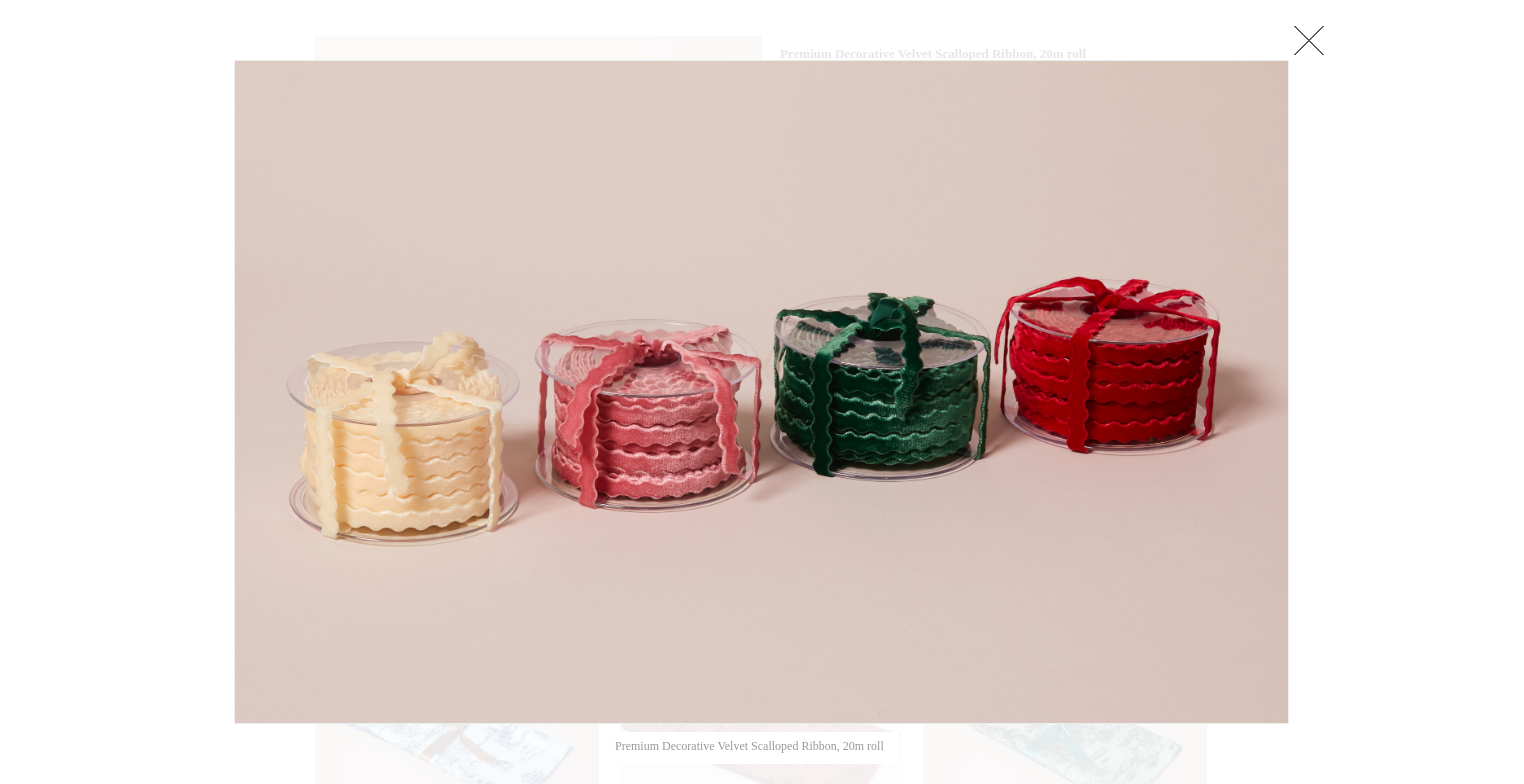 click at bounding box center [1309, 40] 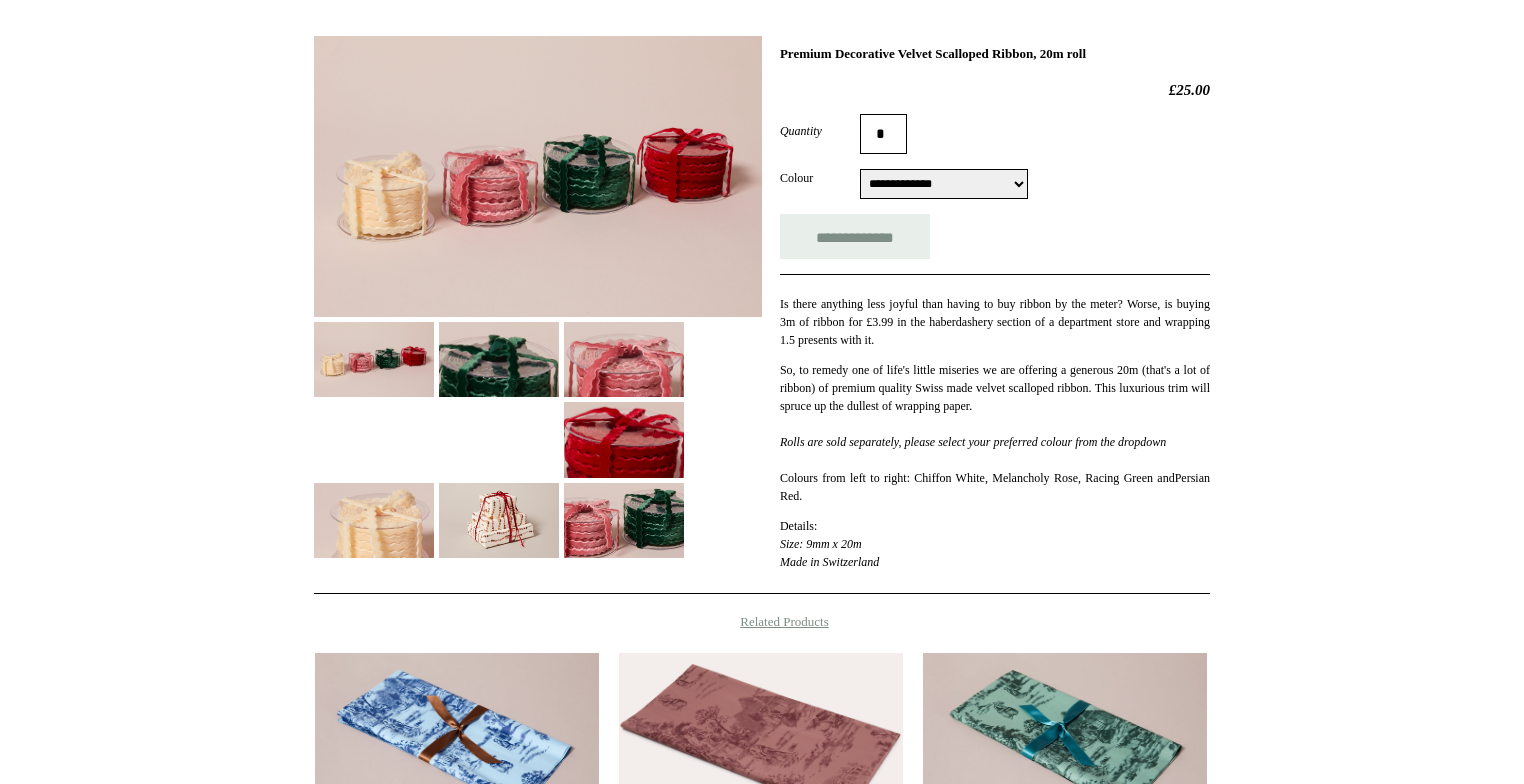 click at bounding box center [624, 520] 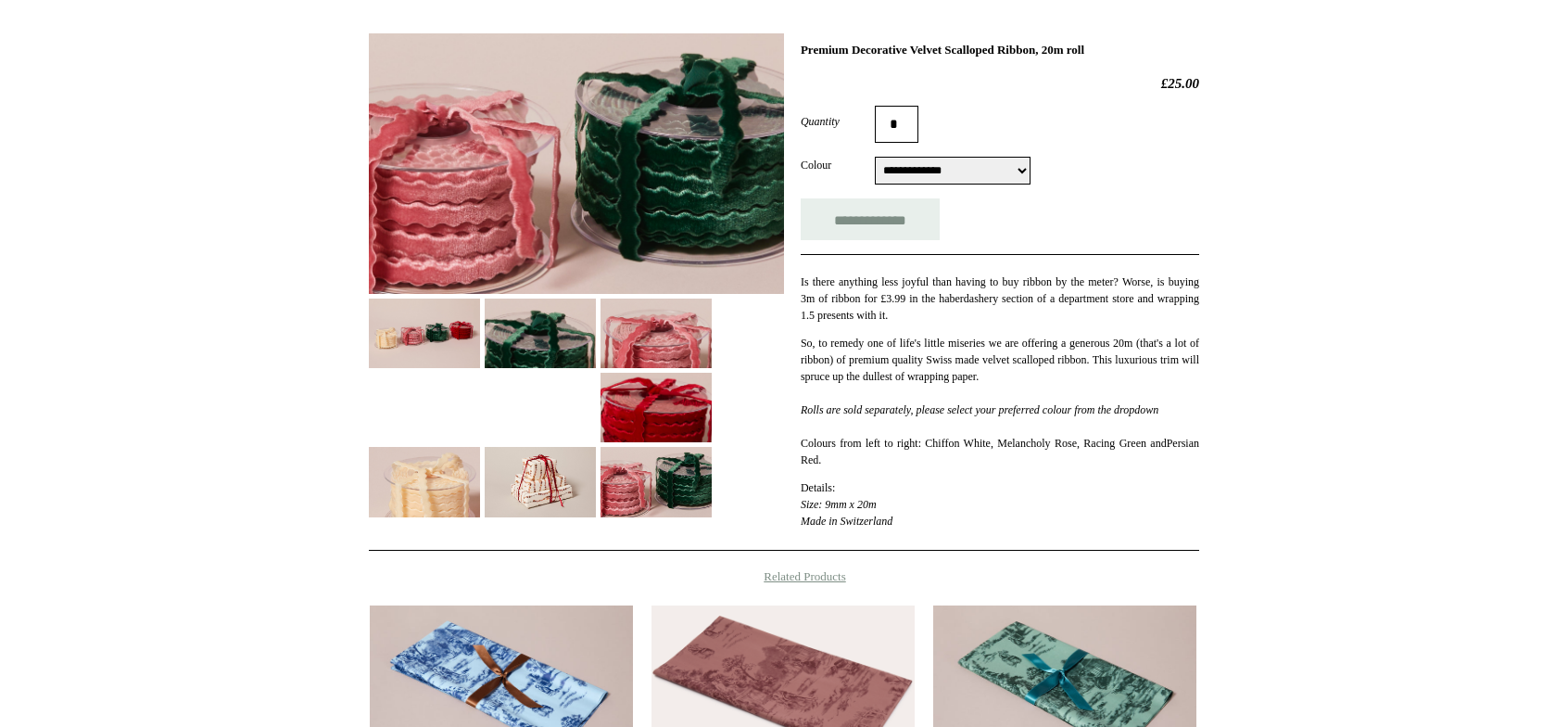 scroll, scrollTop: 0, scrollLeft: 0, axis: both 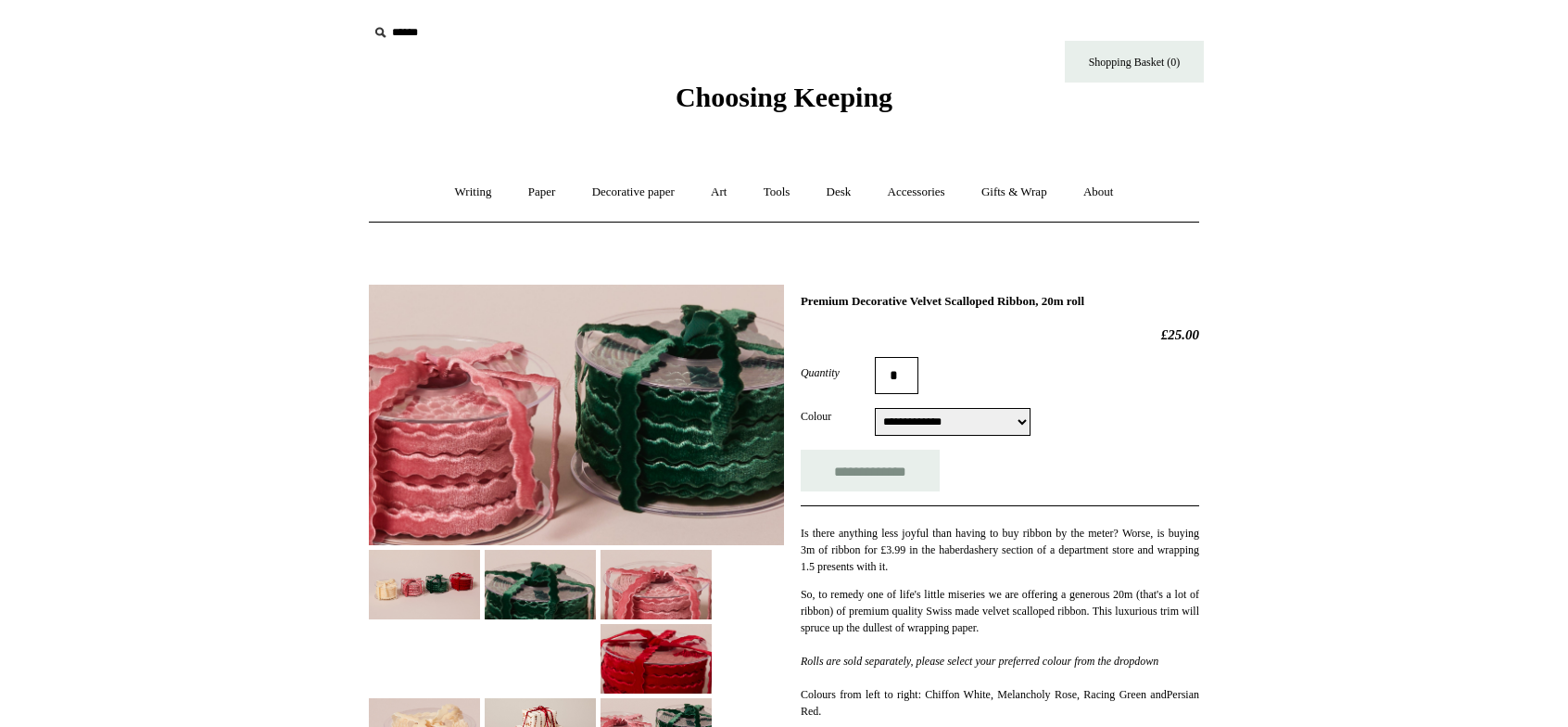 click at bounding box center (424, 584) 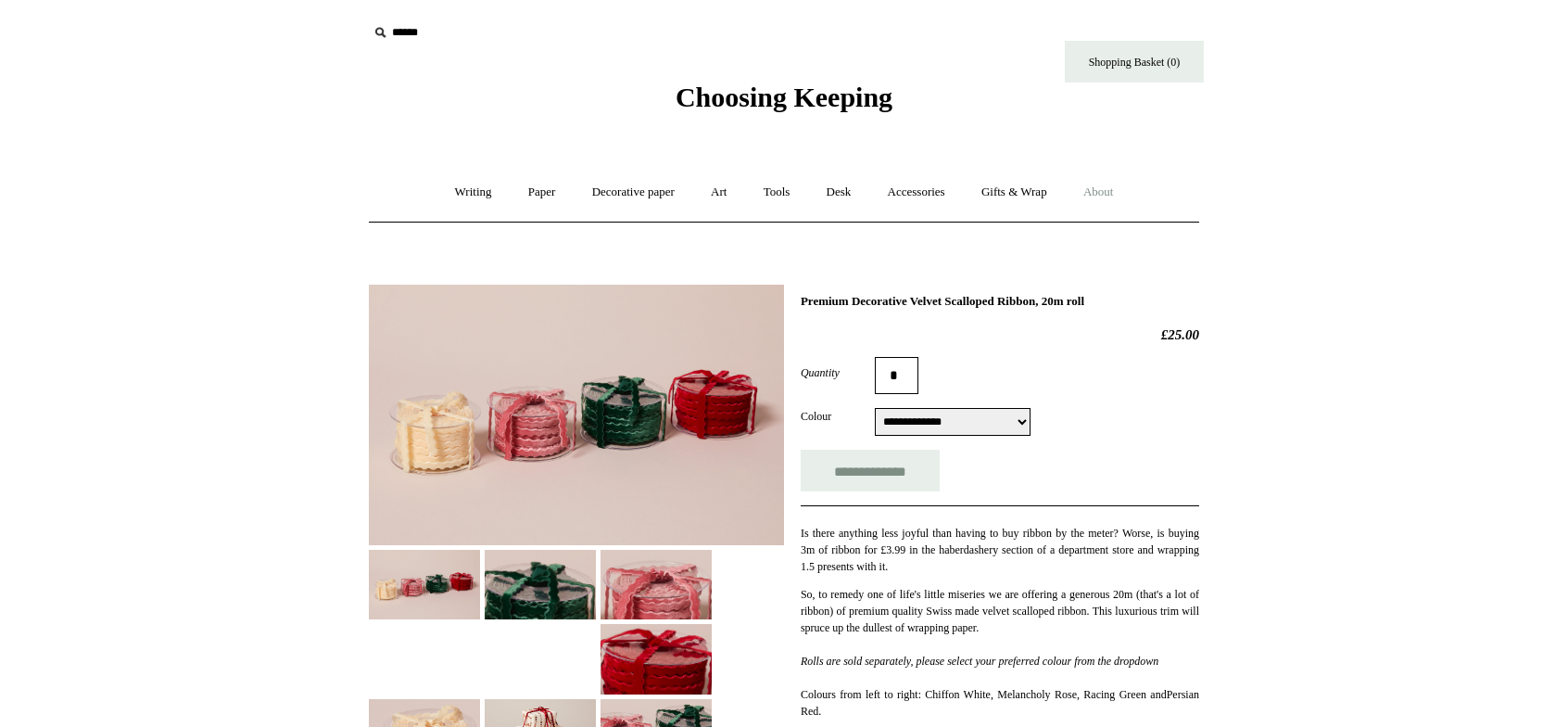 click on "About +" at bounding box center (1098, 192) 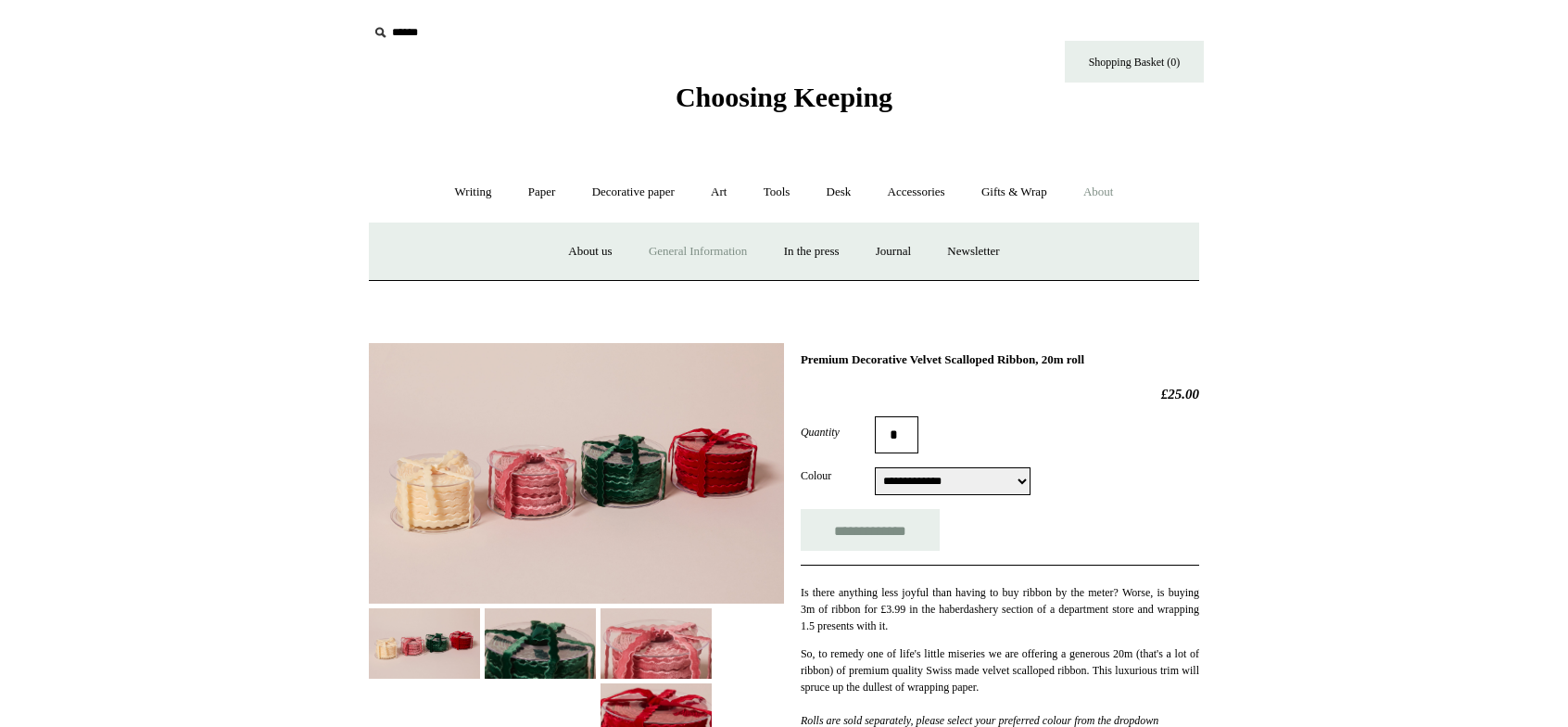 click on "General Information" at bounding box center (698, 251) 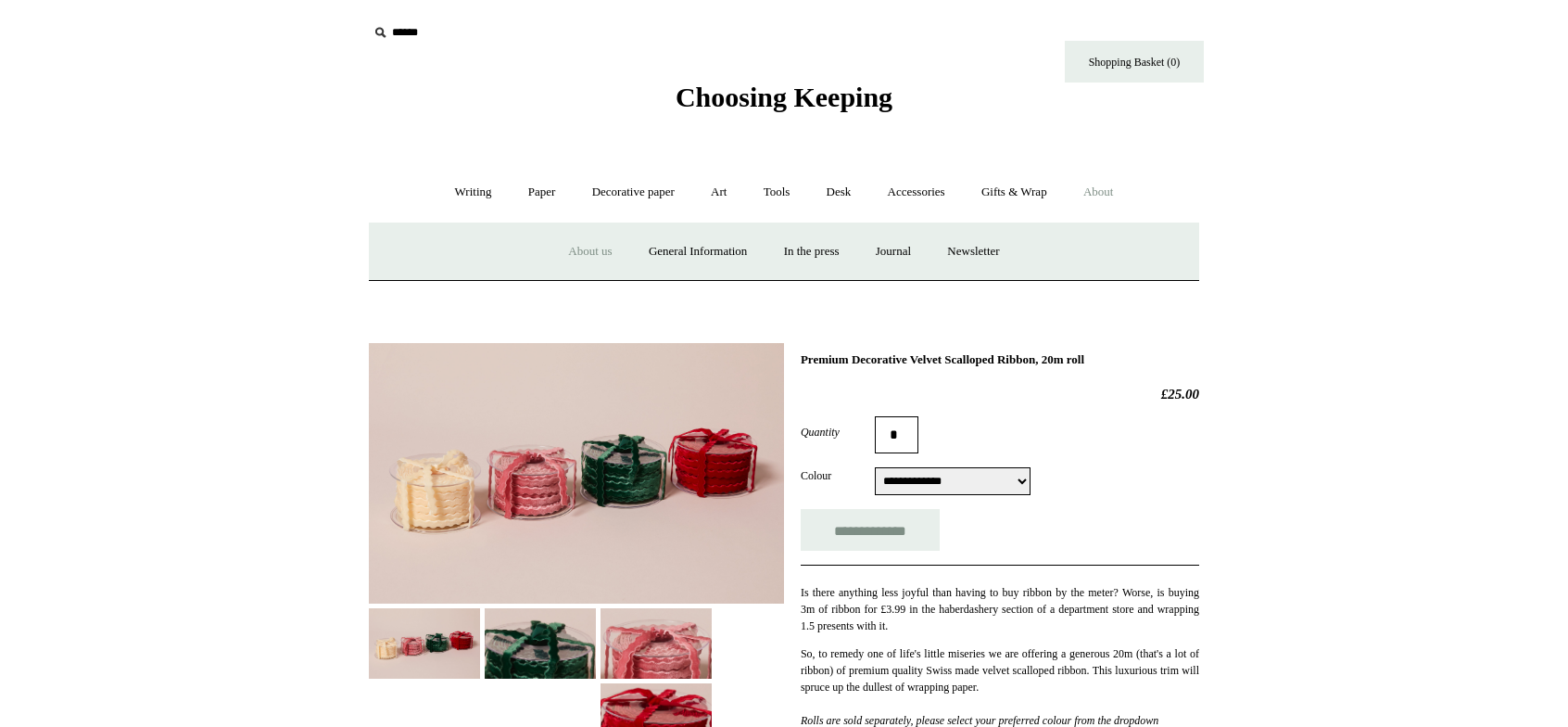 click on "About us" at bounding box center [589, 251] 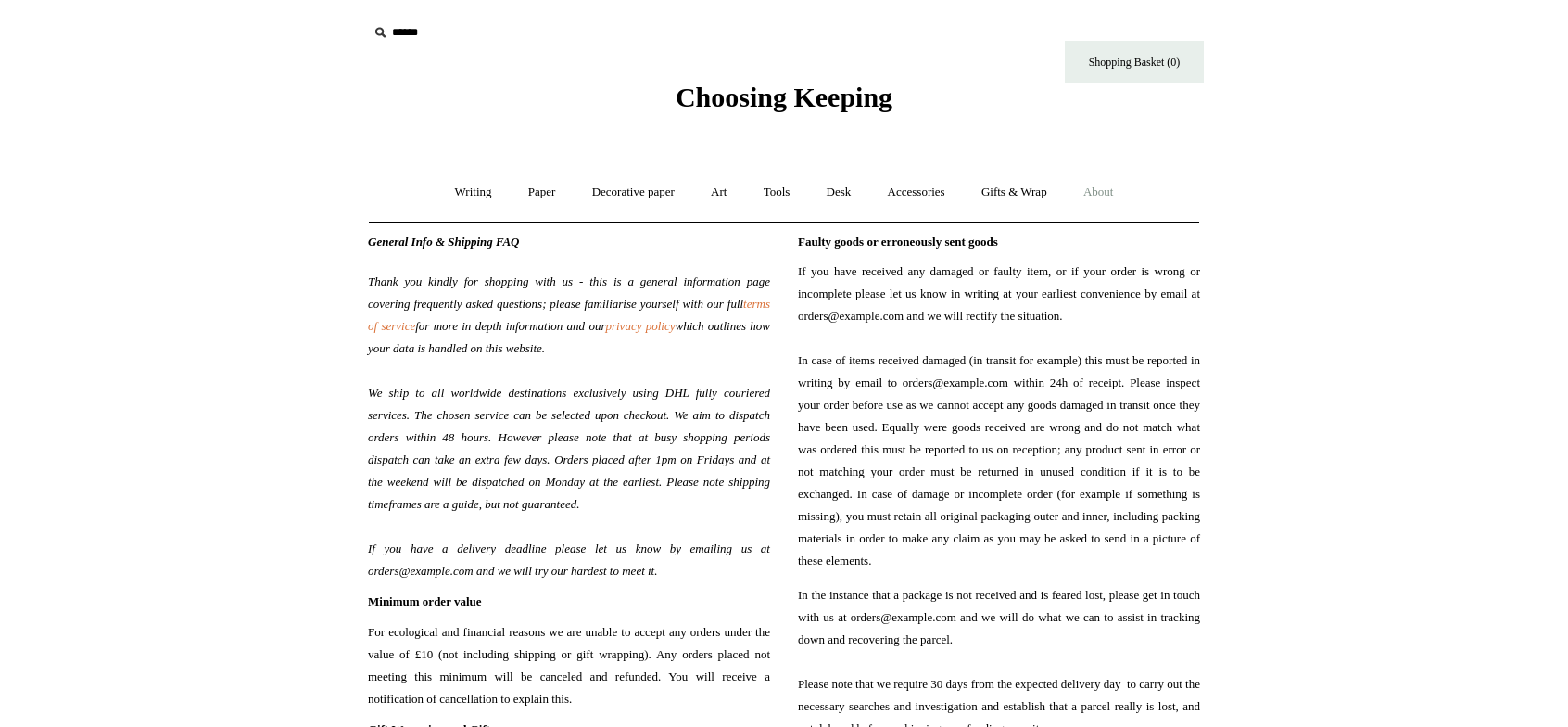 scroll, scrollTop: 0, scrollLeft: 0, axis: both 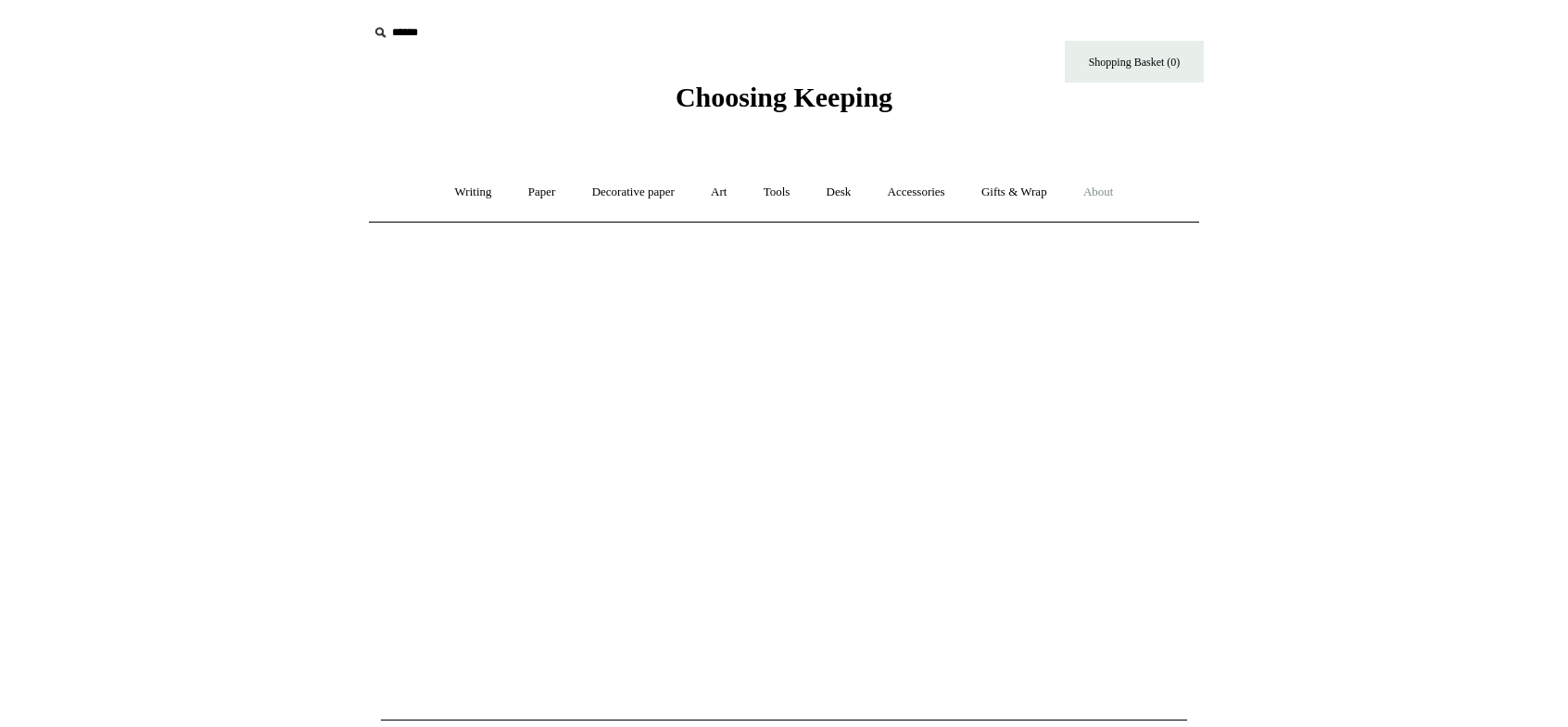 click on "About +" at bounding box center (1098, 192) 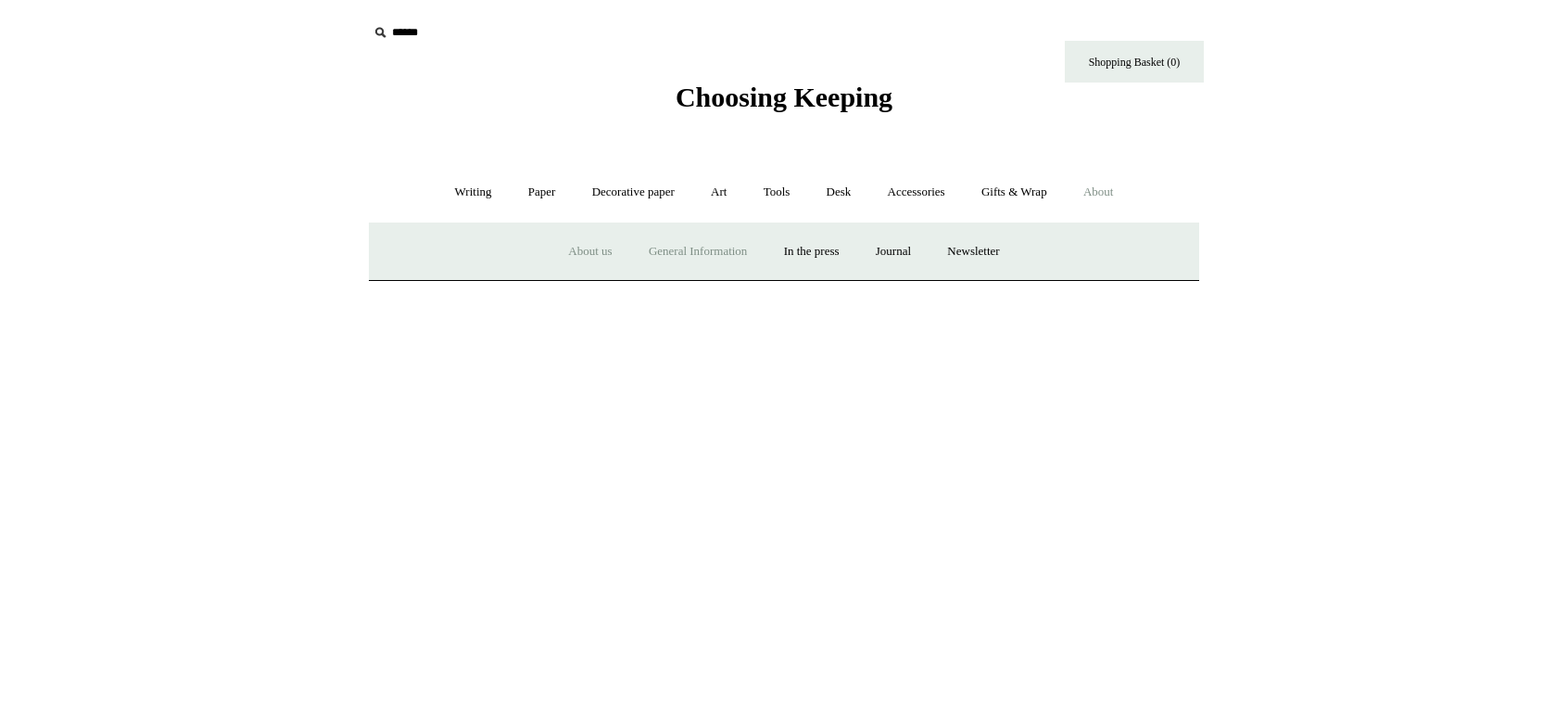 click on "General Information" at bounding box center [698, 251] 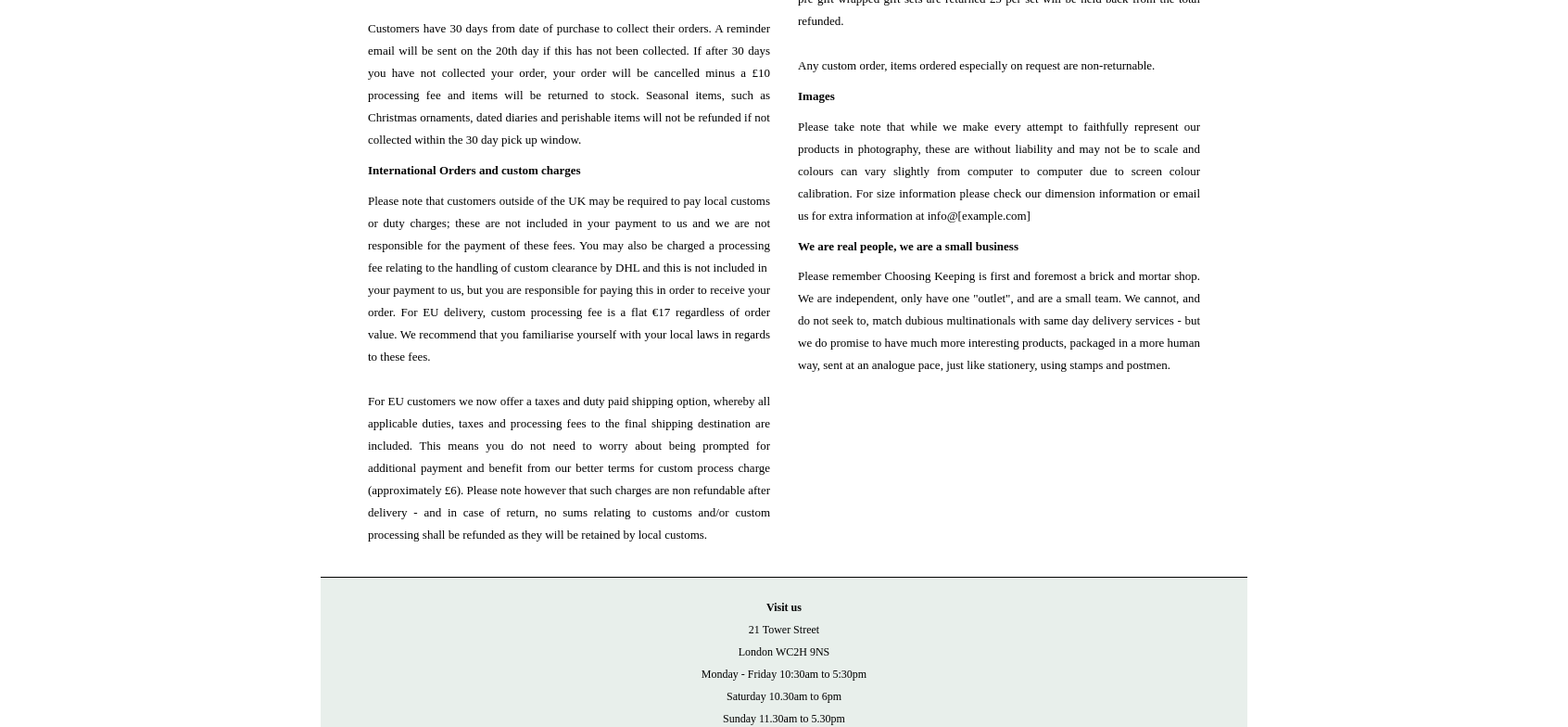 scroll, scrollTop: 1978, scrollLeft: 0, axis: vertical 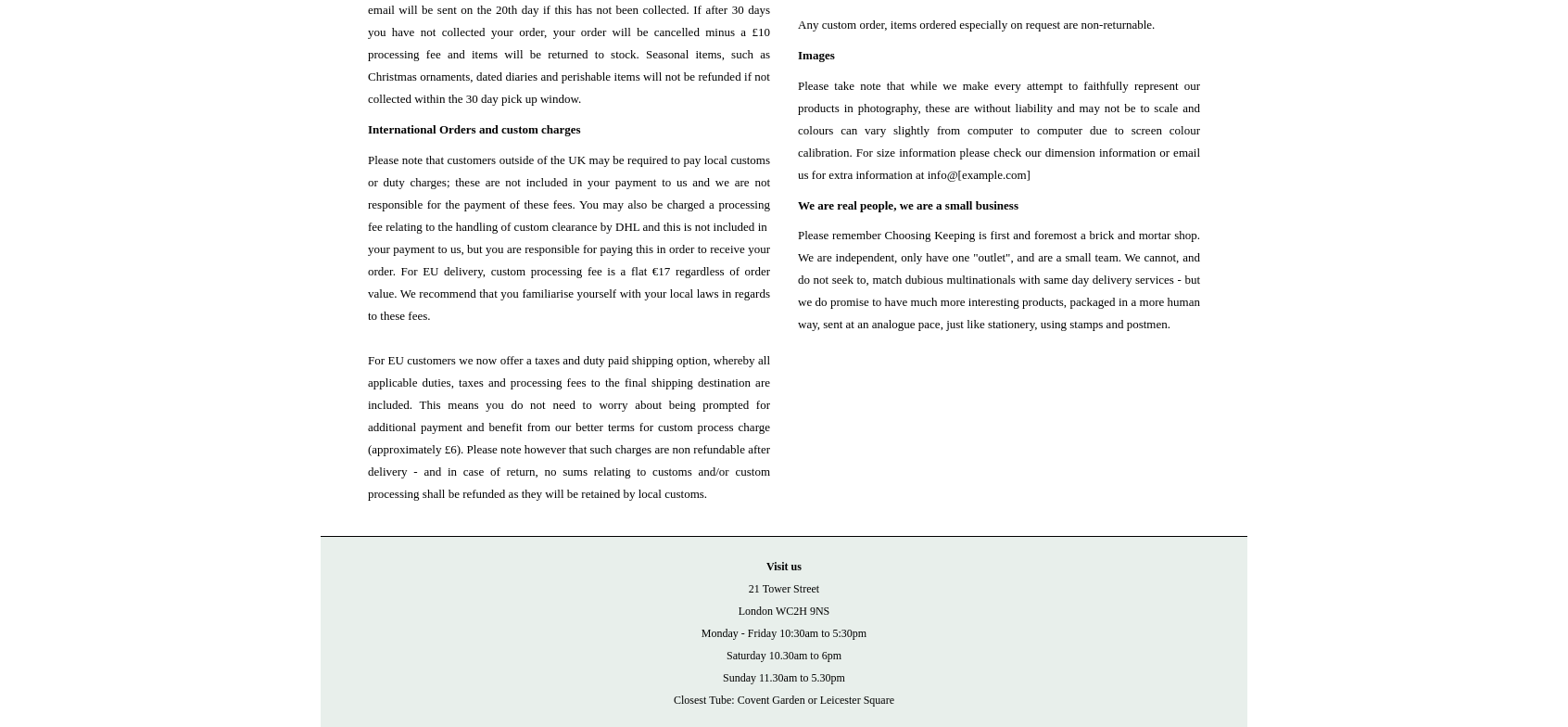 drag, startPoint x: 944, startPoint y: 266, endPoint x: 797, endPoint y: 266, distance: 147 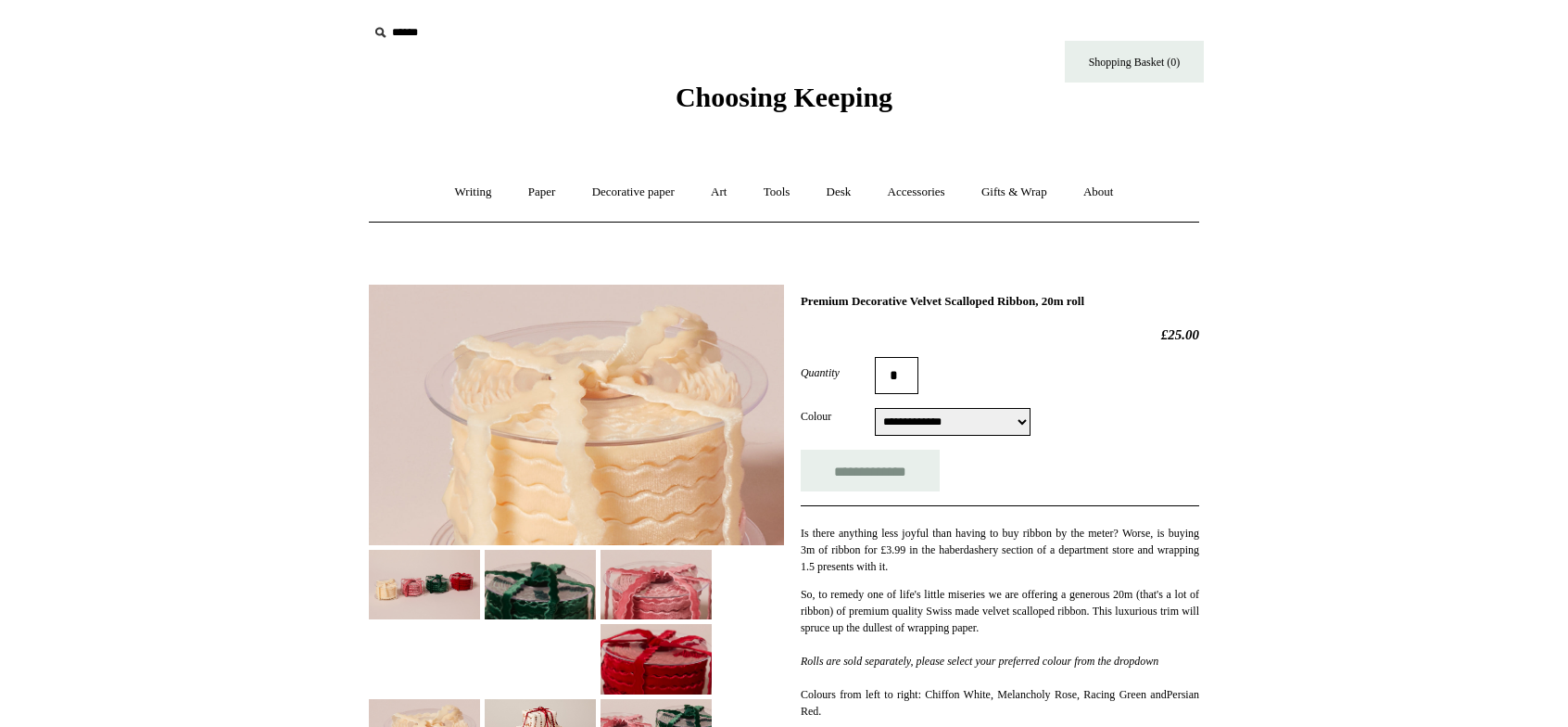 select on "**********" 